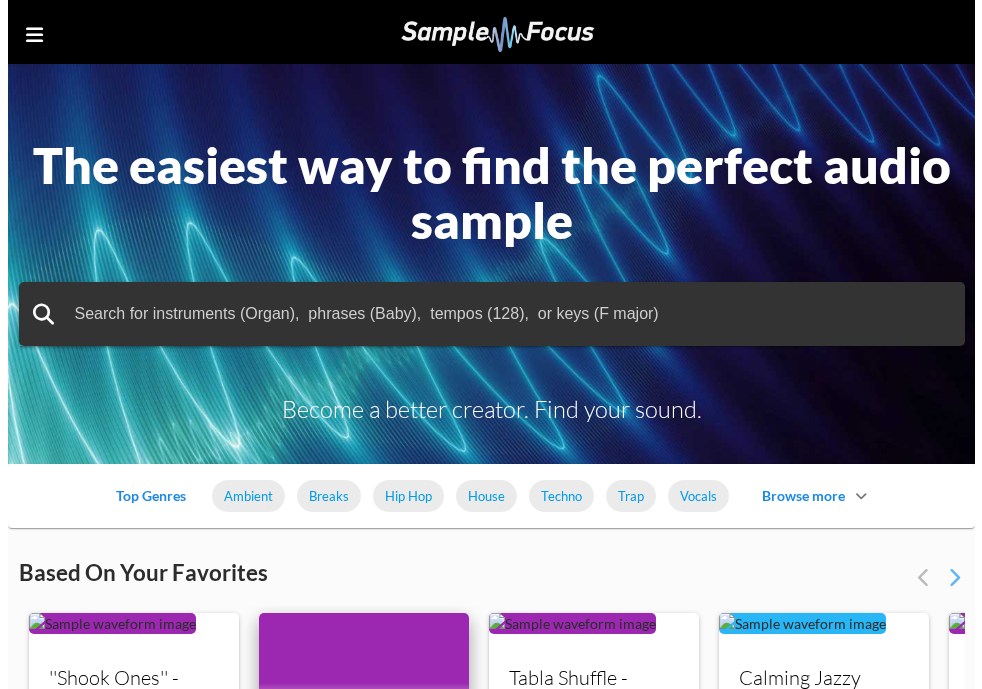 scroll, scrollTop: 54, scrollLeft: 0, axis: vertical 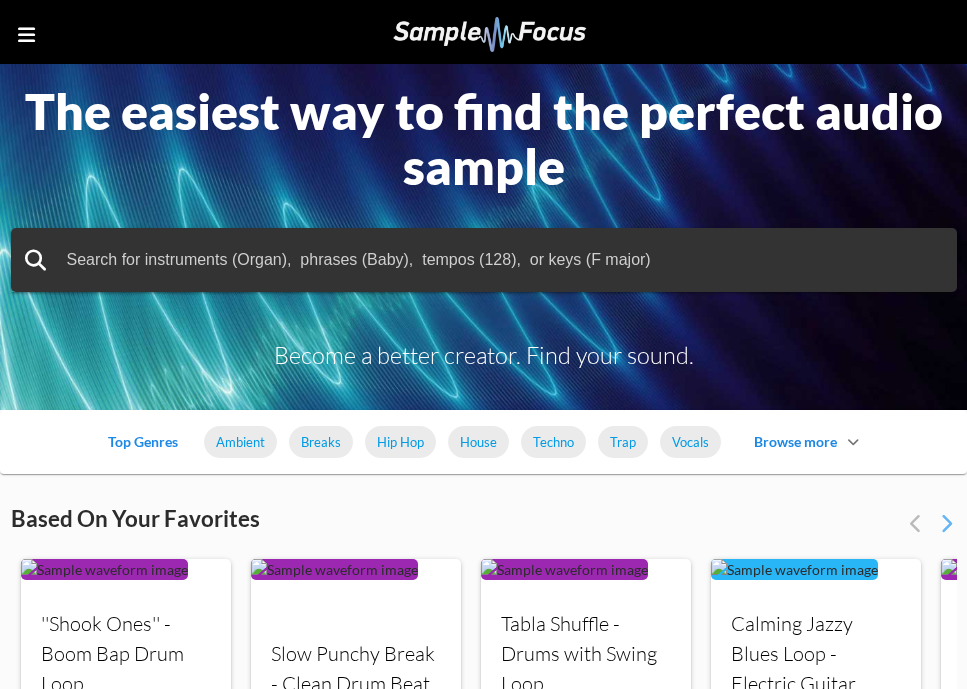 click at bounding box center (26, 35) 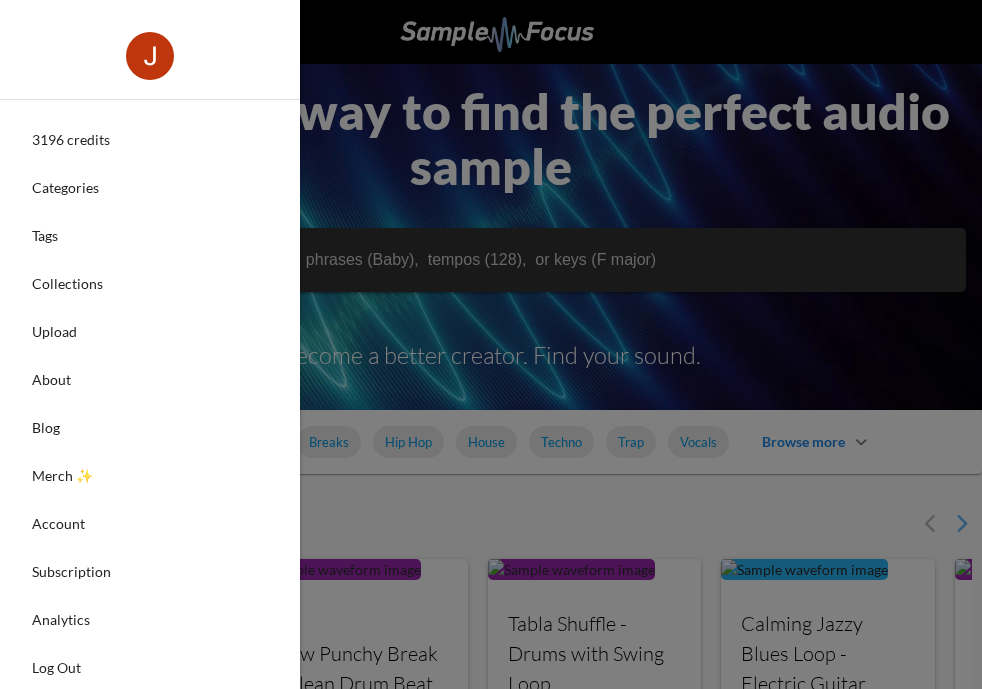 click at bounding box center [150, 56] 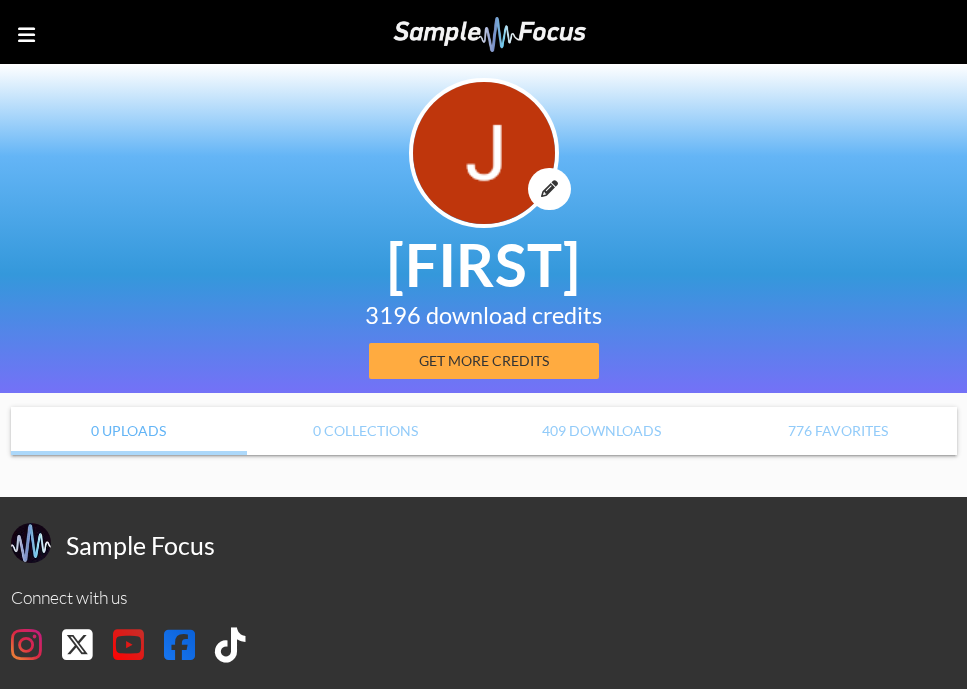 scroll, scrollTop: 0, scrollLeft: 0, axis: both 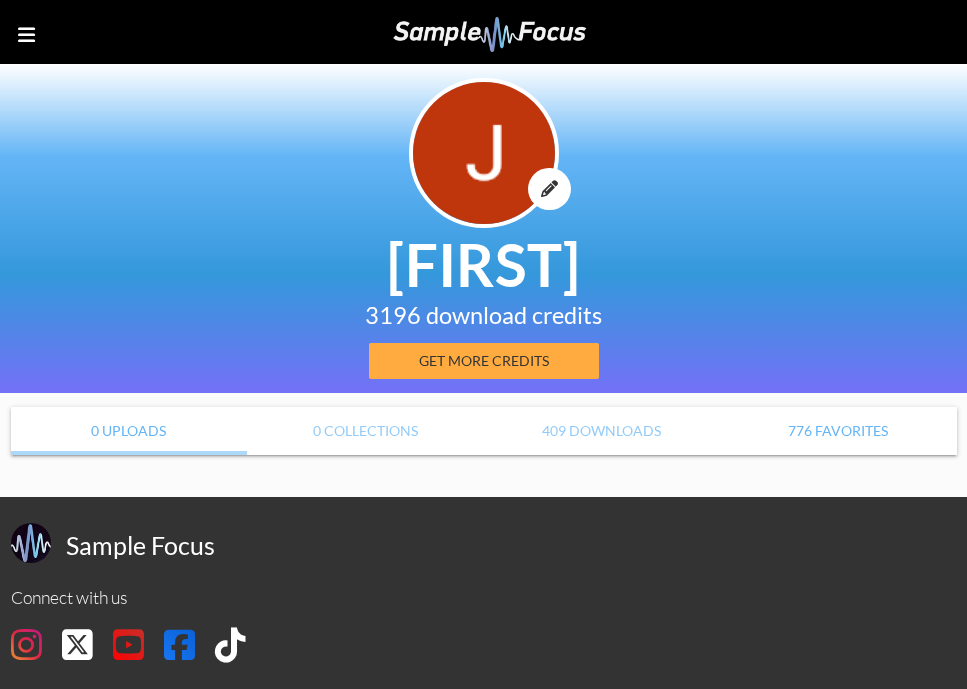 click on "776 Favorites" at bounding box center [838, 431] 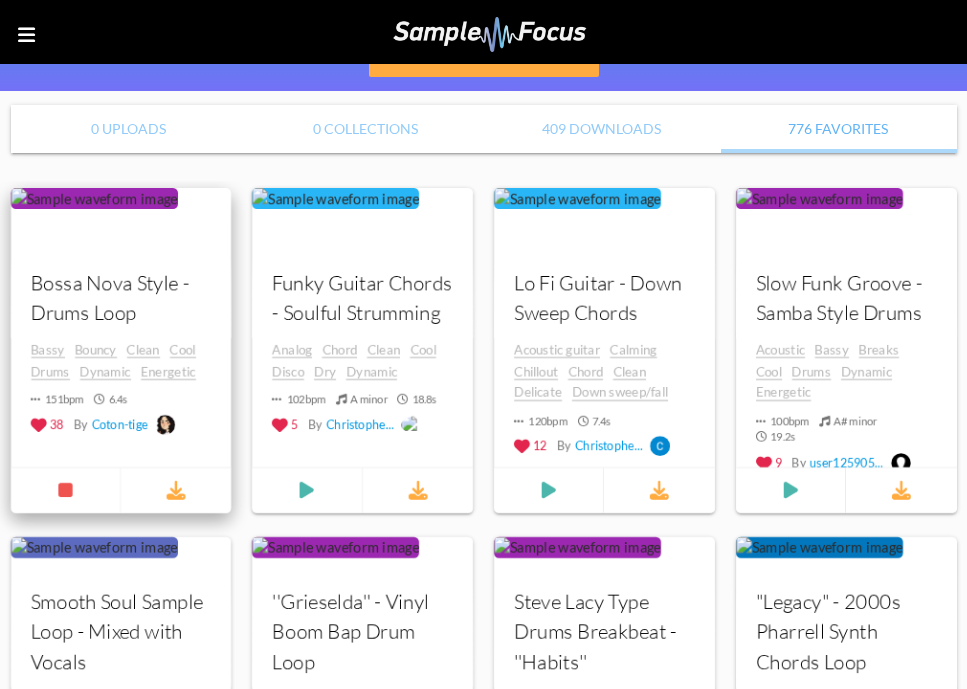 scroll, scrollTop: 304, scrollLeft: 0, axis: vertical 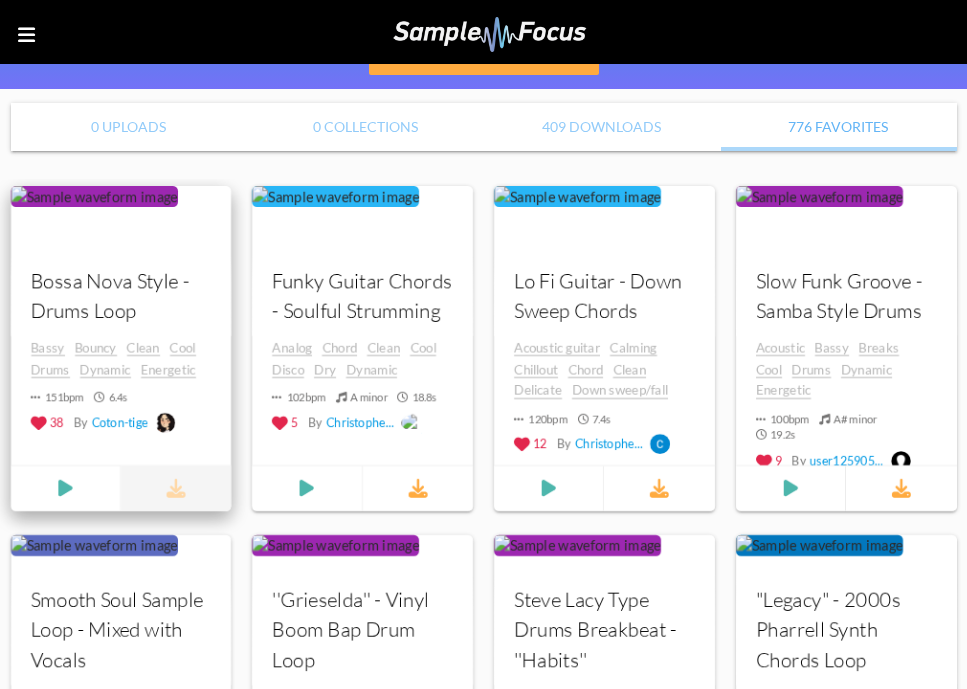 click at bounding box center (176, 488) 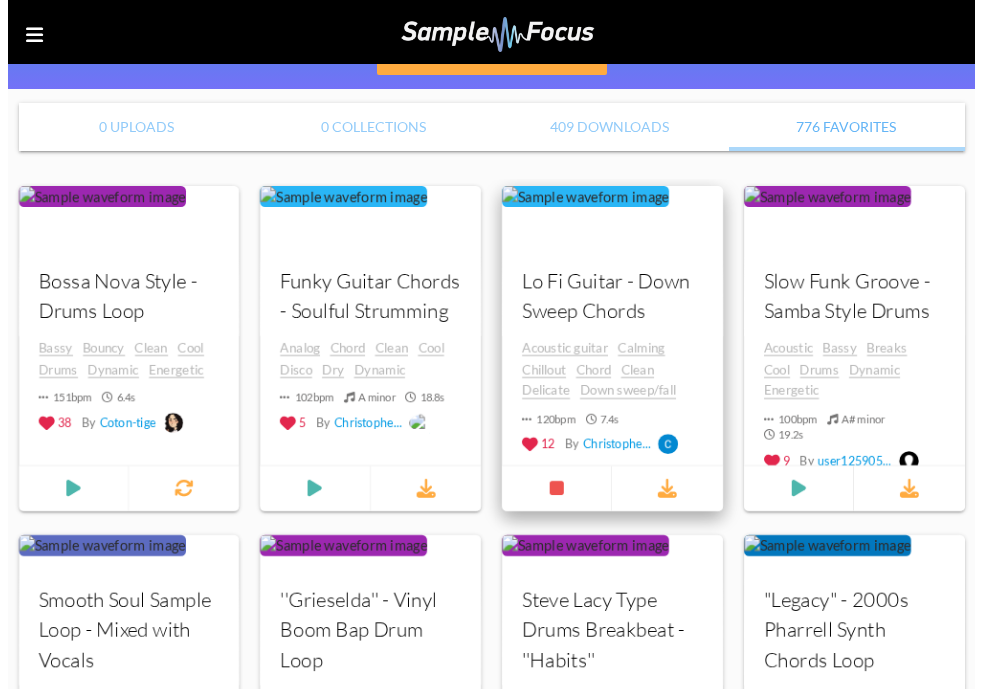 scroll, scrollTop: 0, scrollLeft: 0, axis: both 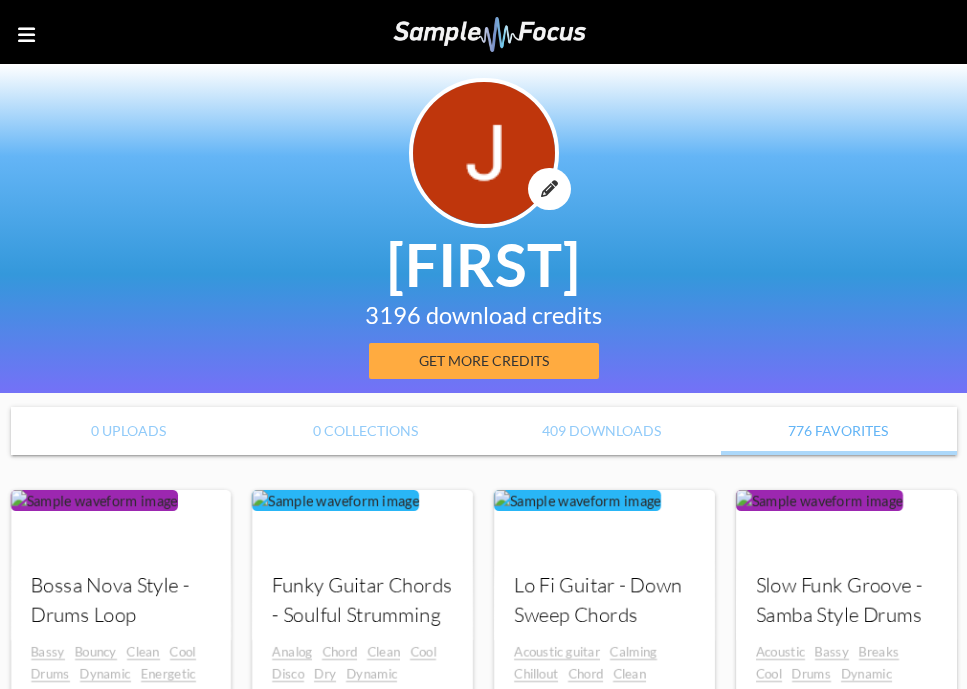 click at bounding box center (26, 35) 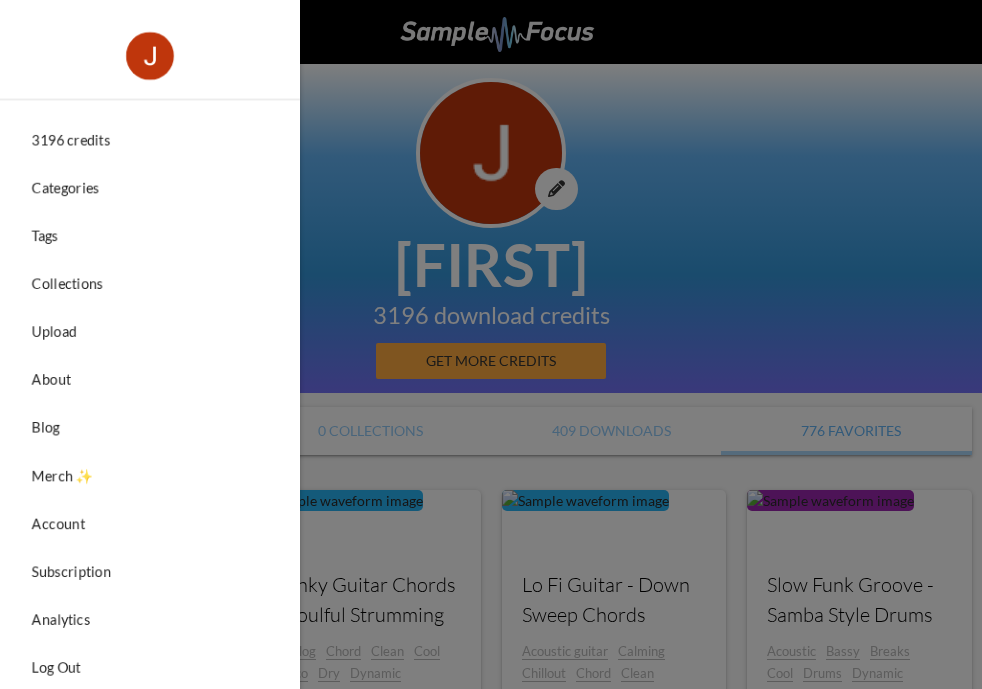 click at bounding box center (150, 56) 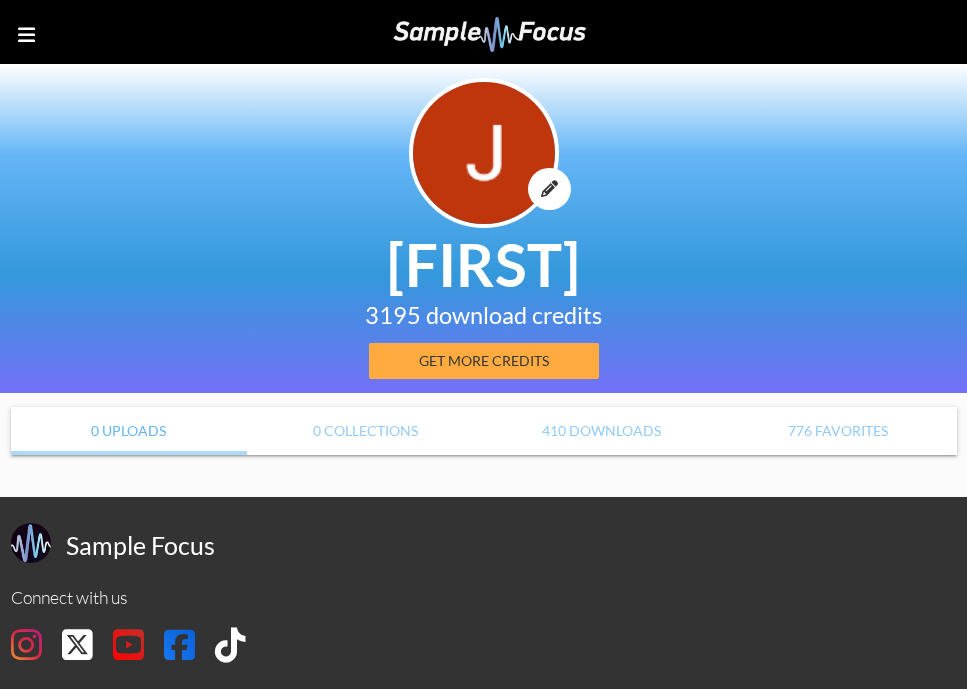 scroll, scrollTop: 0, scrollLeft: 0, axis: both 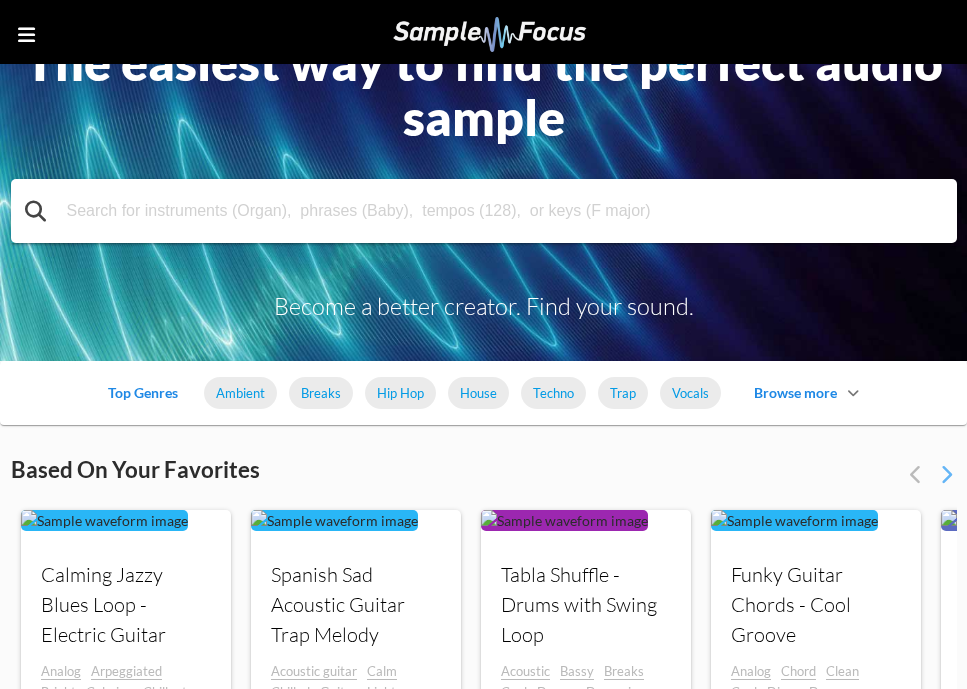 click at bounding box center (484, 211) 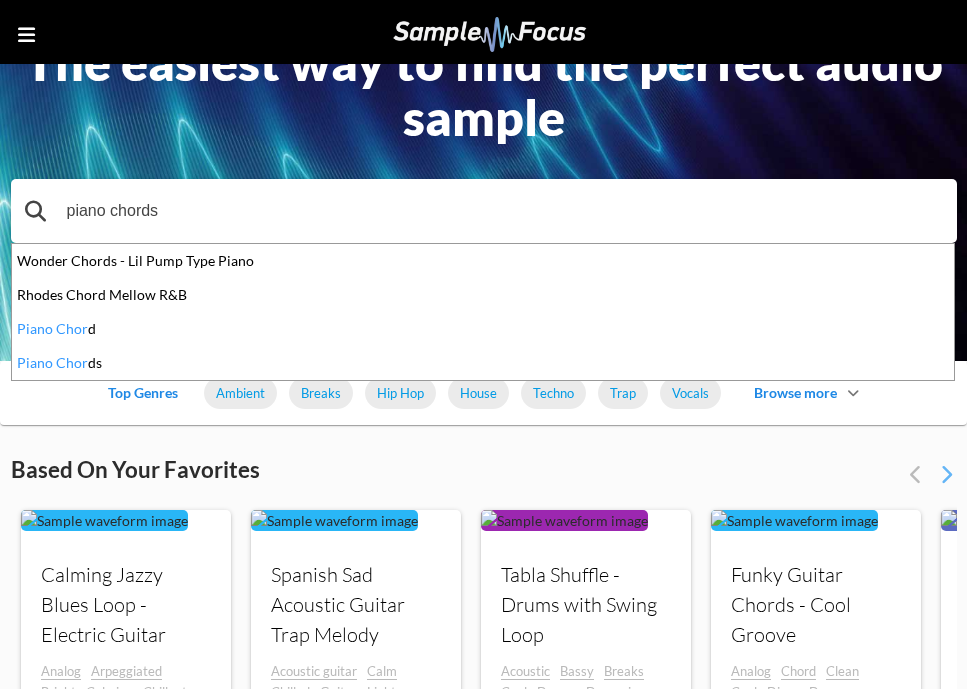 type on "piano chords" 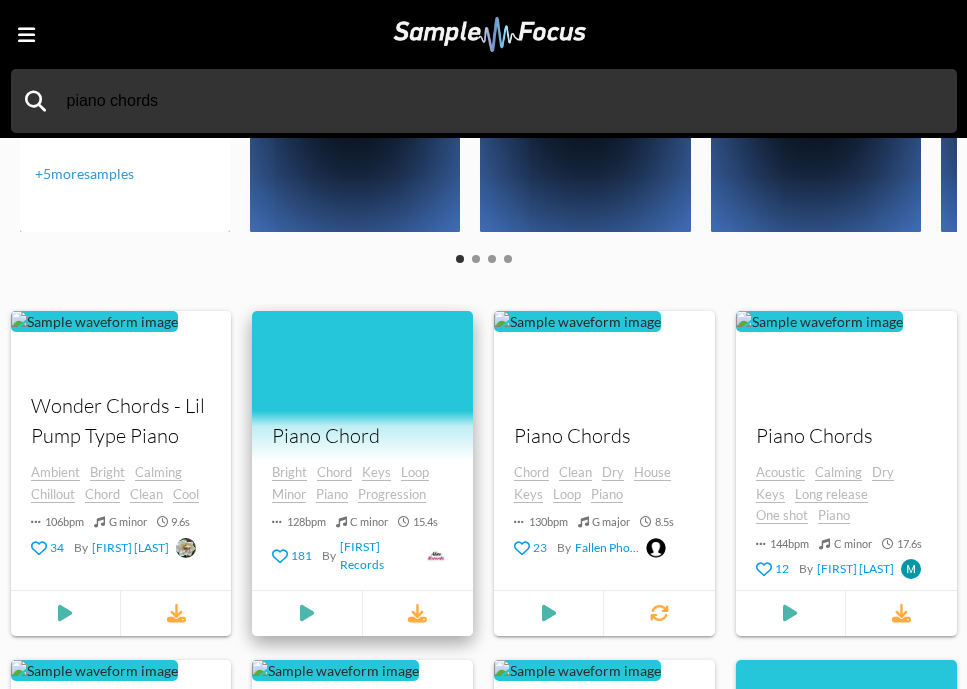 scroll, scrollTop: 610, scrollLeft: 0, axis: vertical 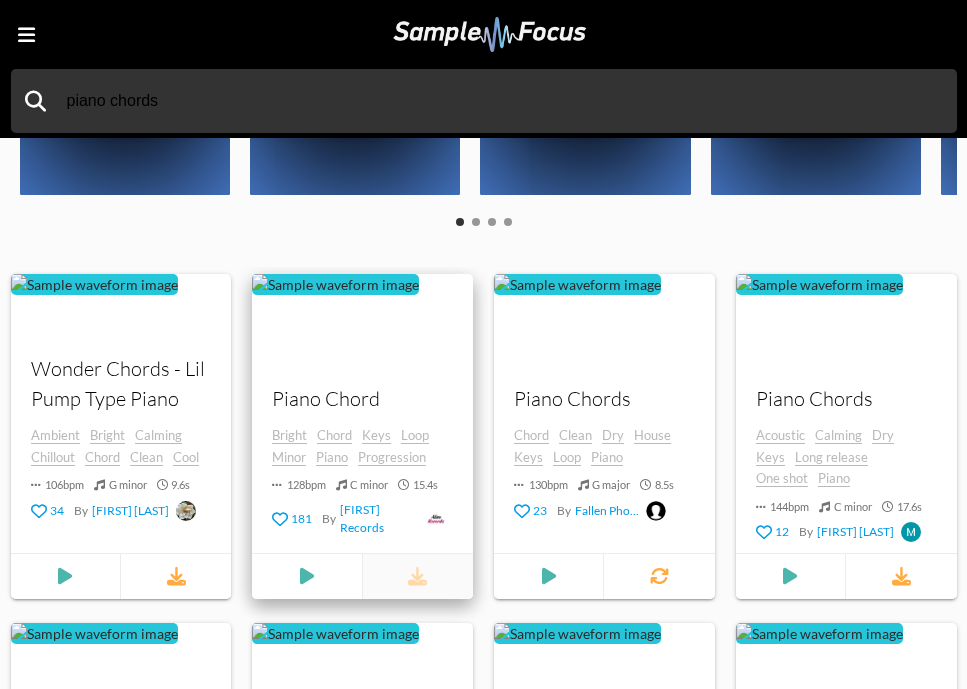 click at bounding box center (418, 576) 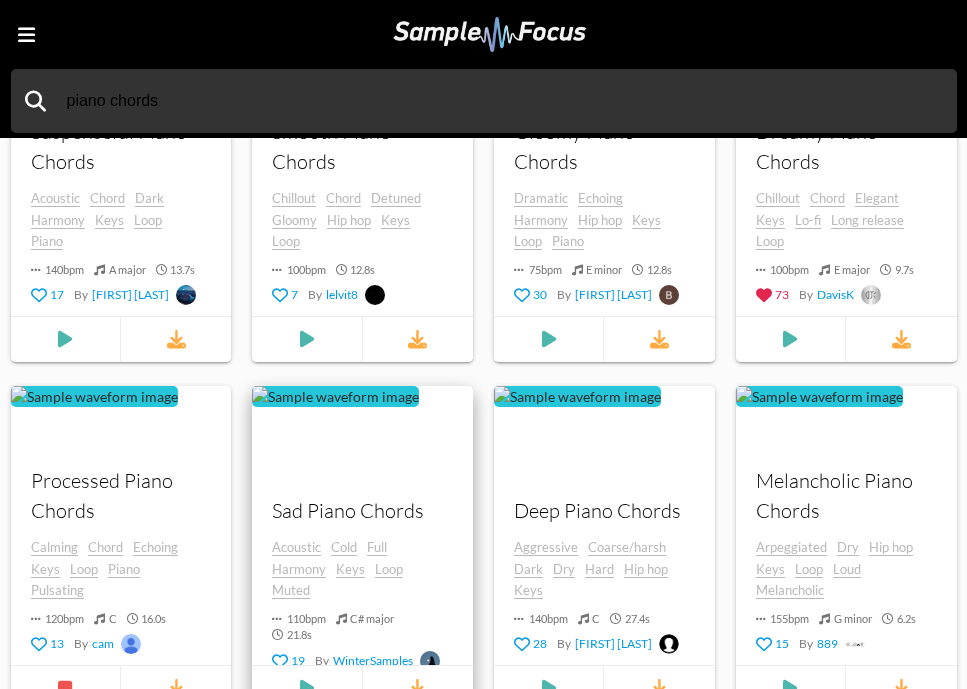 scroll, scrollTop: 1655, scrollLeft: 0, axis: vertical 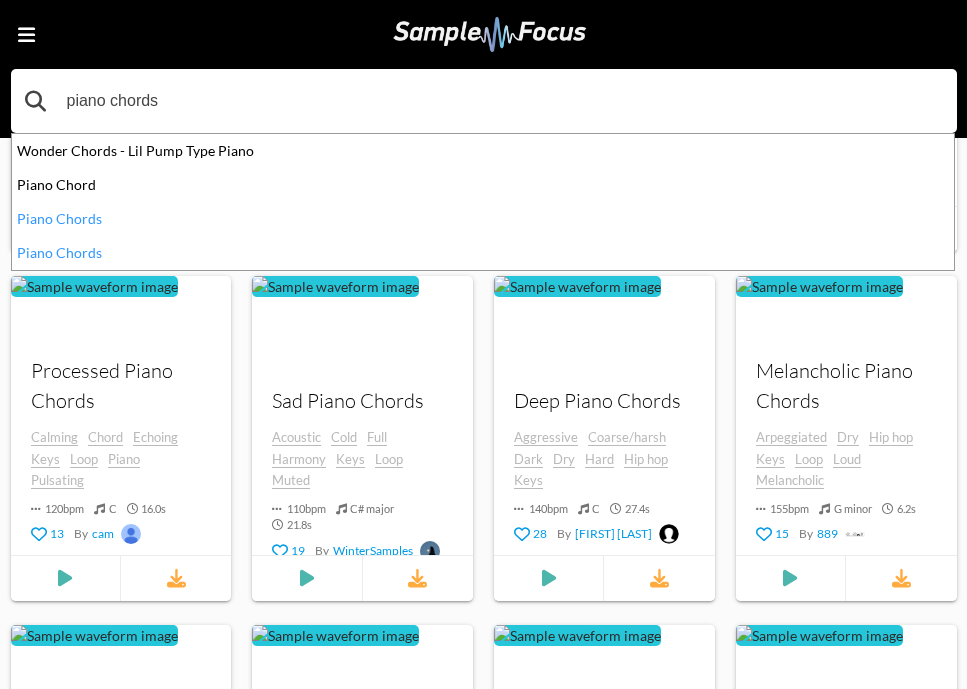 drag, startPoint x: 262, startPoint y: 118, endPoint x: 28, endPoint y: 90, distance: 235.66927 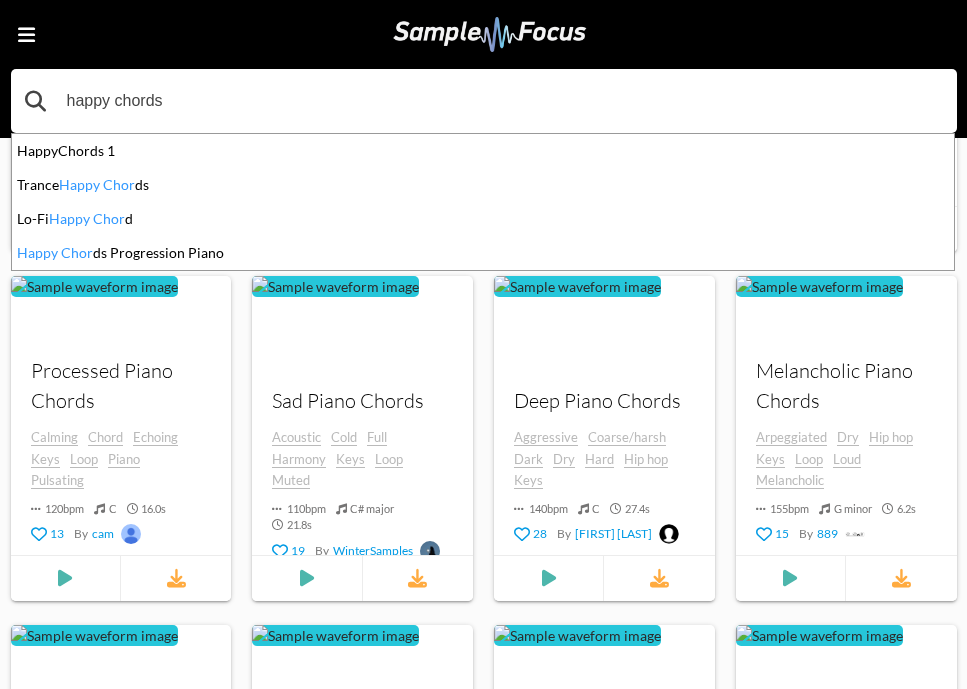 type on "happy chords" 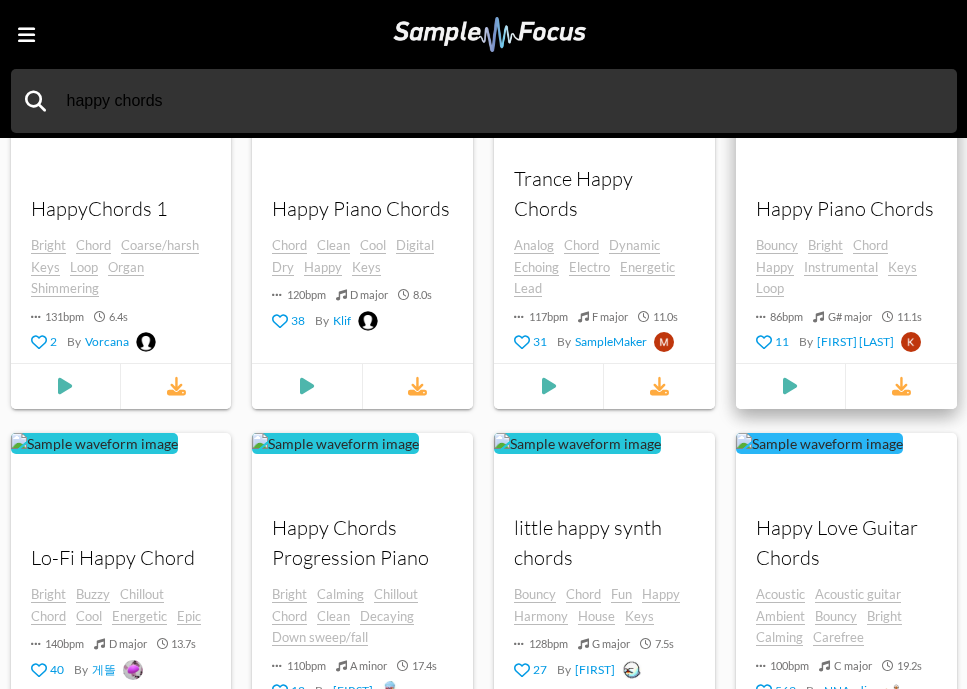 scroll, scrollTop: 1004, scrollLeft: 0, axis: vertical 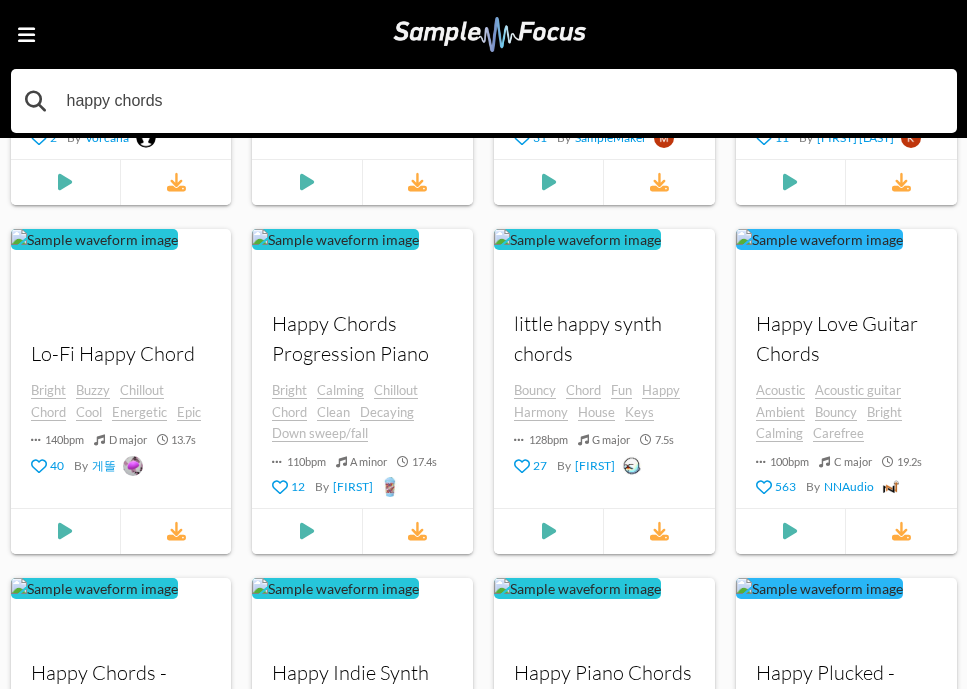 click on "happy chords" at bounding box center [484, 101] 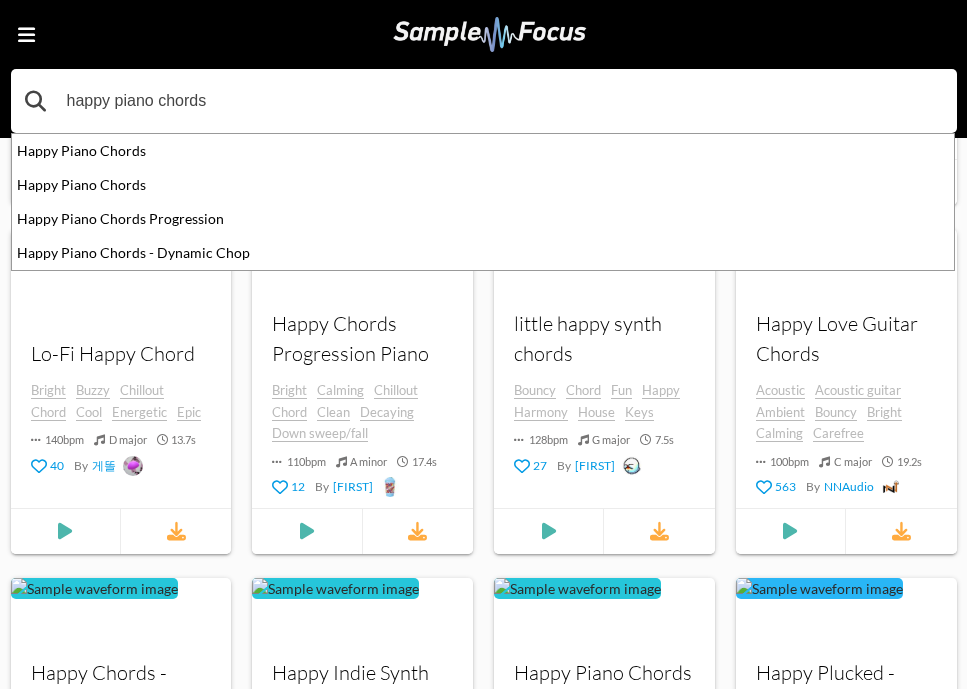 type on "happy piano chords" 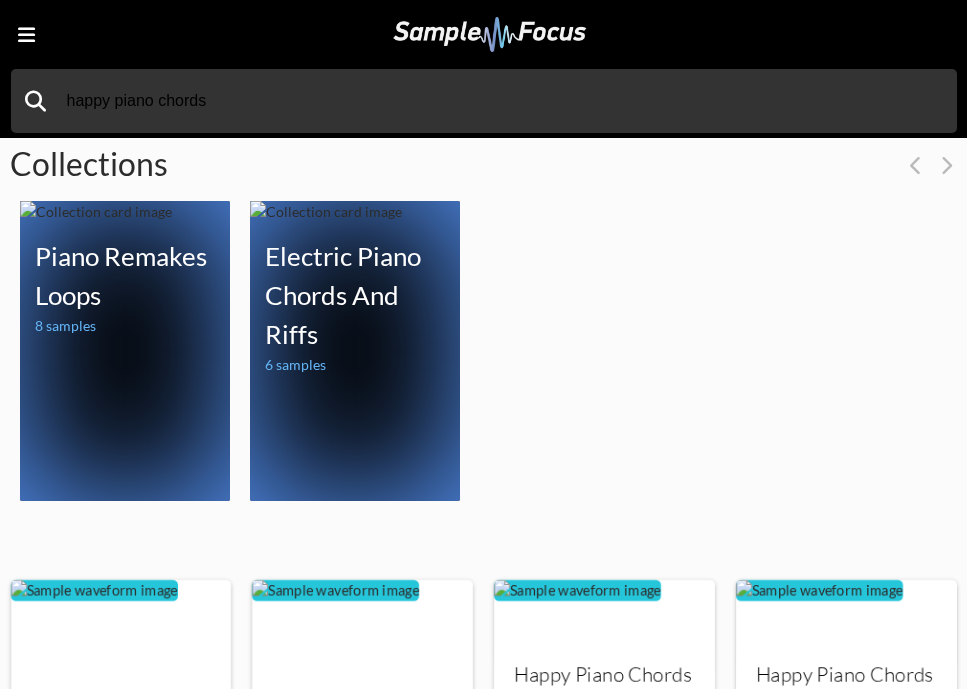 scroll, scrollTop: 427, scrollLeft: 0, axis: vertical 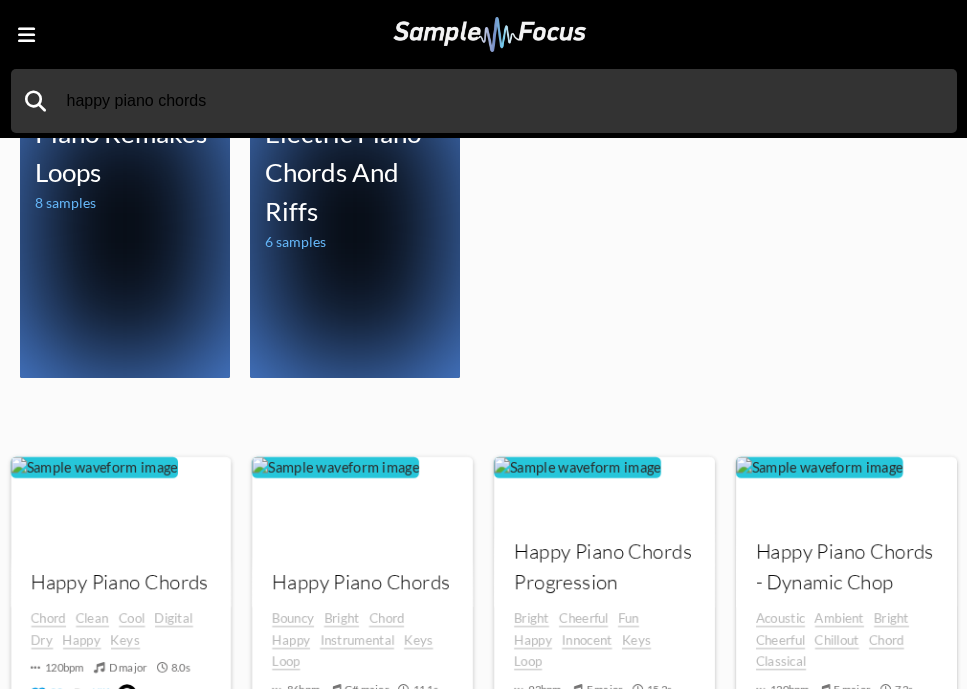 click at bounding box center (490, 34) 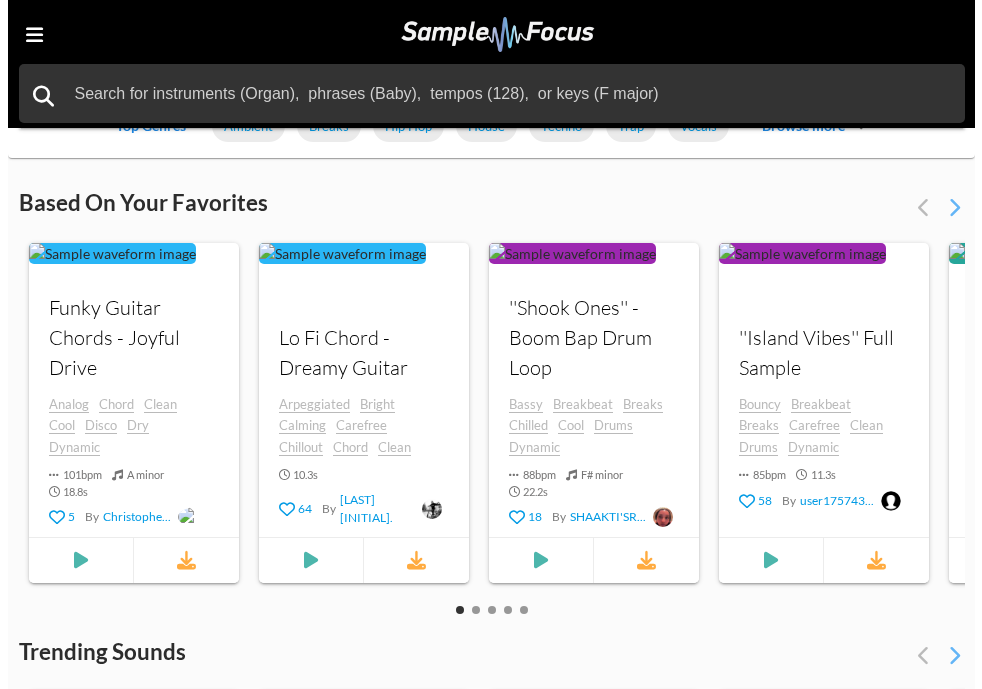 scroll, scrollTop: 385, scrollLeft: 0, axis: vertical 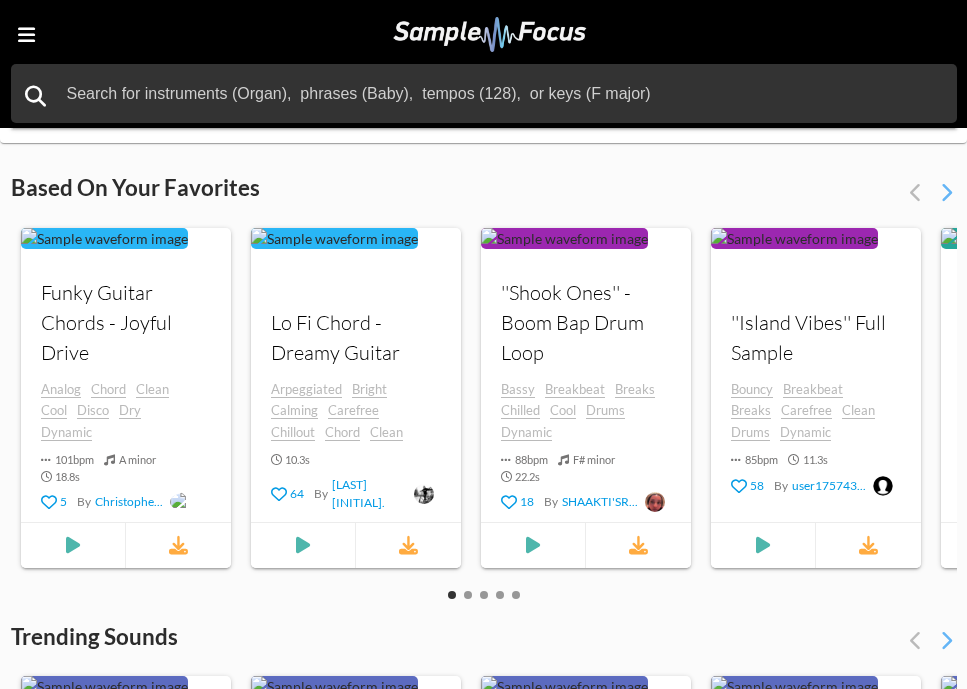 click at bounding box center [5, 344] 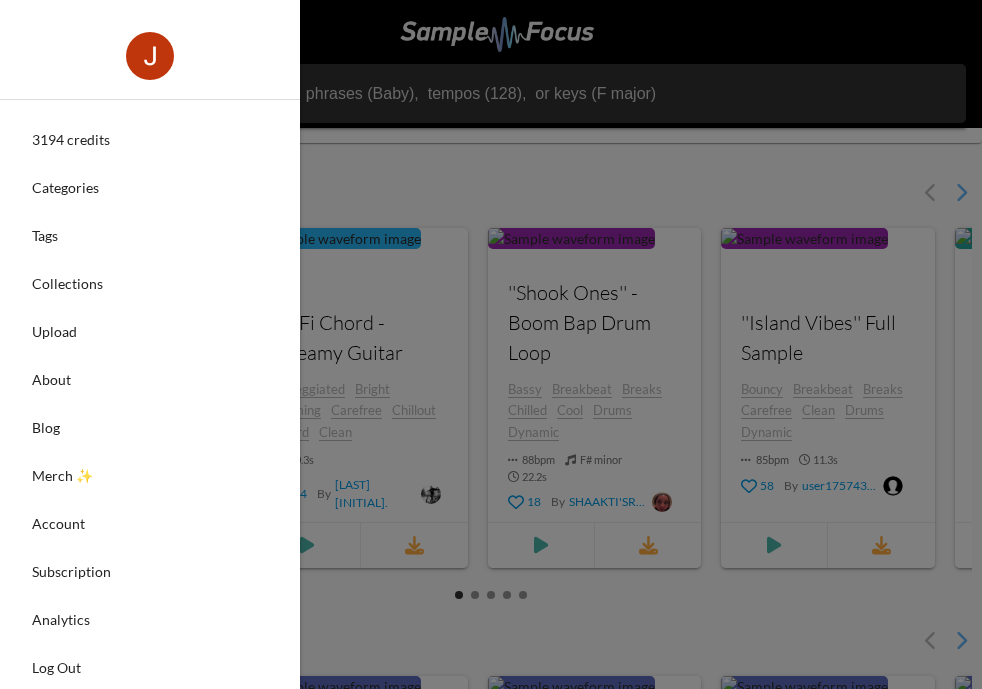 click at bounding box center (150, 56) 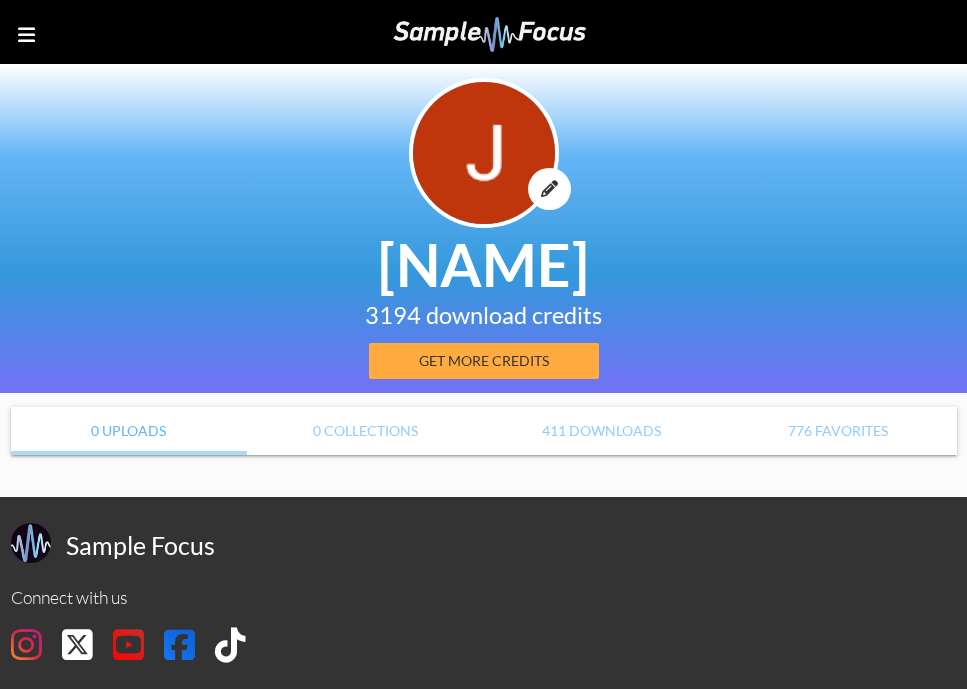 scroll, scrollTop: 0, scrollLeft: 0, axis: both 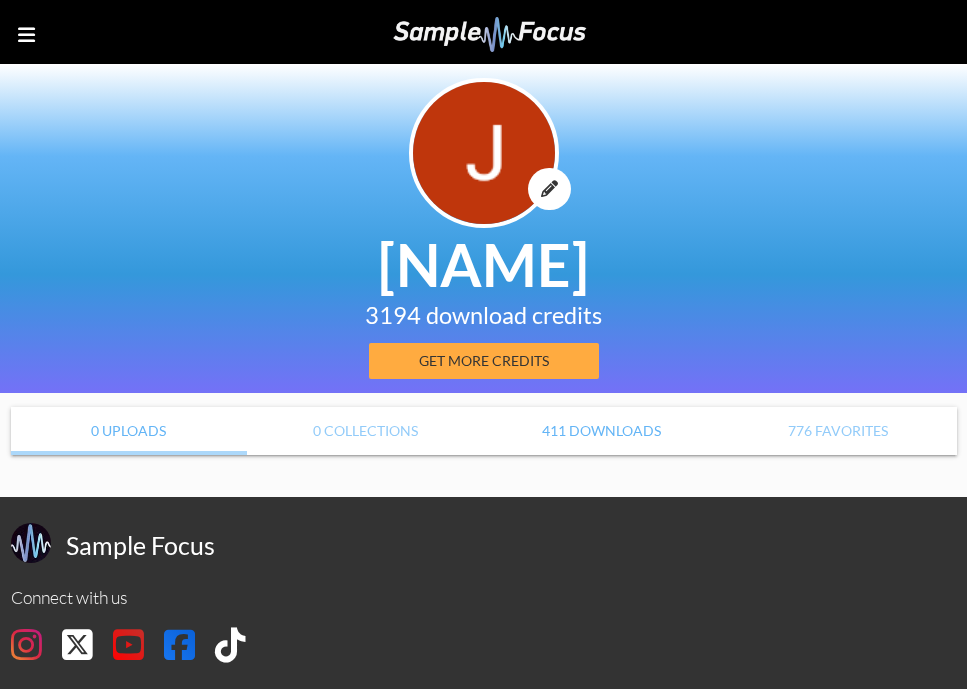 click on "411 Downloads" at bounding box center (602, 431) 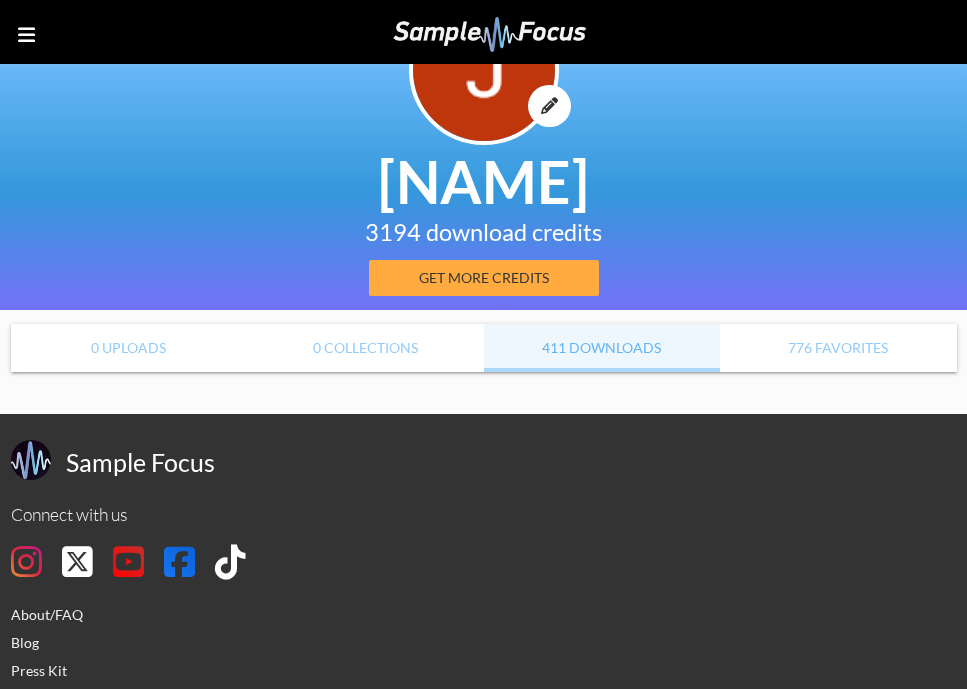scroll, scrollTop: 209, scrollLeft: 0, axis: vertical 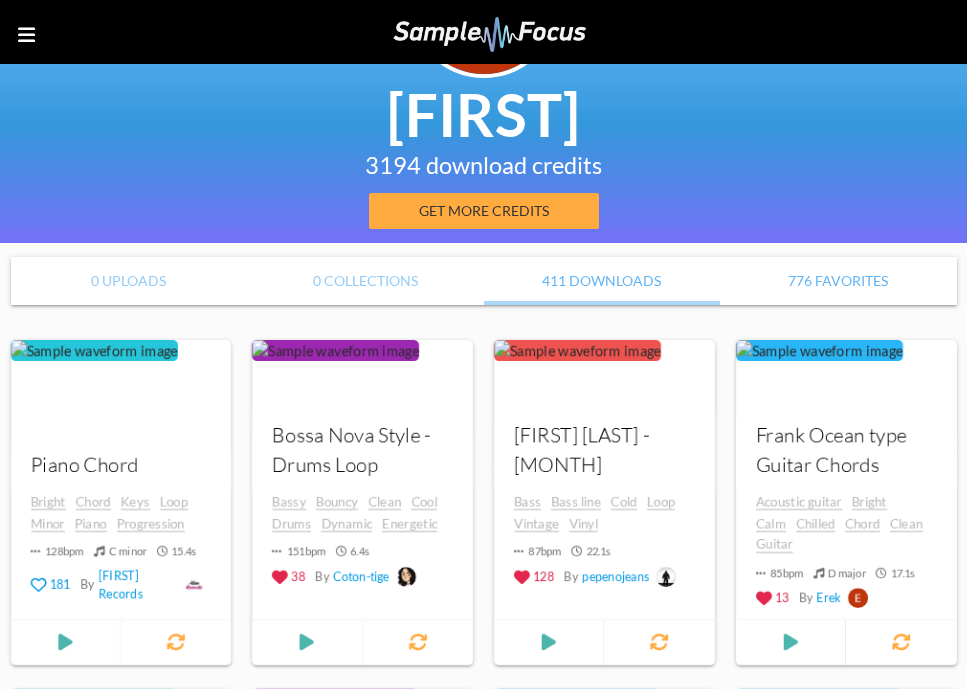 click on "776 Favorites" at bounding box center [838, 281] 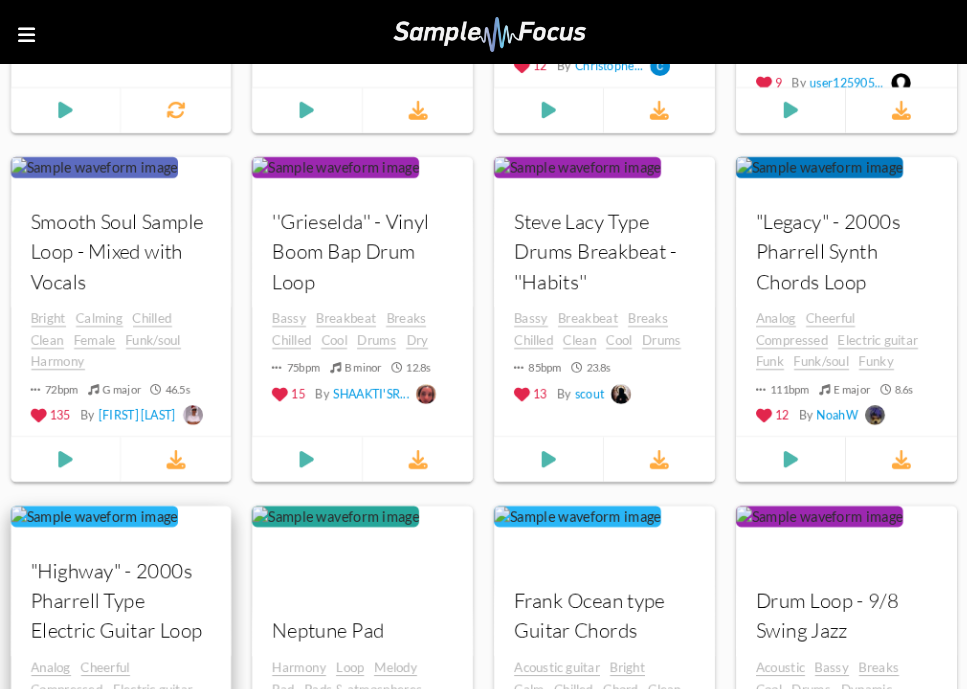 scroll, scrollTop: 745, scrollLeft: 0, axis: vertical 